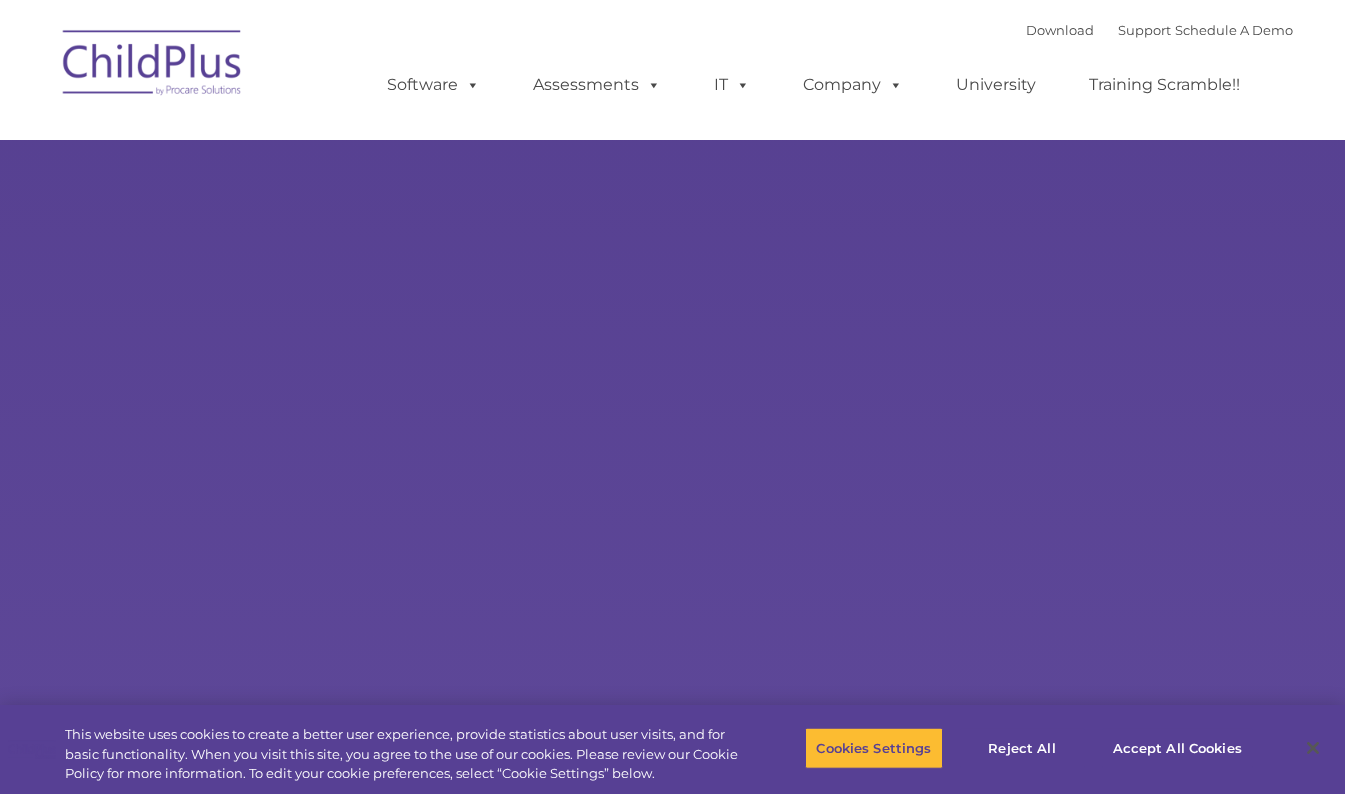 scroll, scrollTop: 0, scrollLeft: 0, axis: both 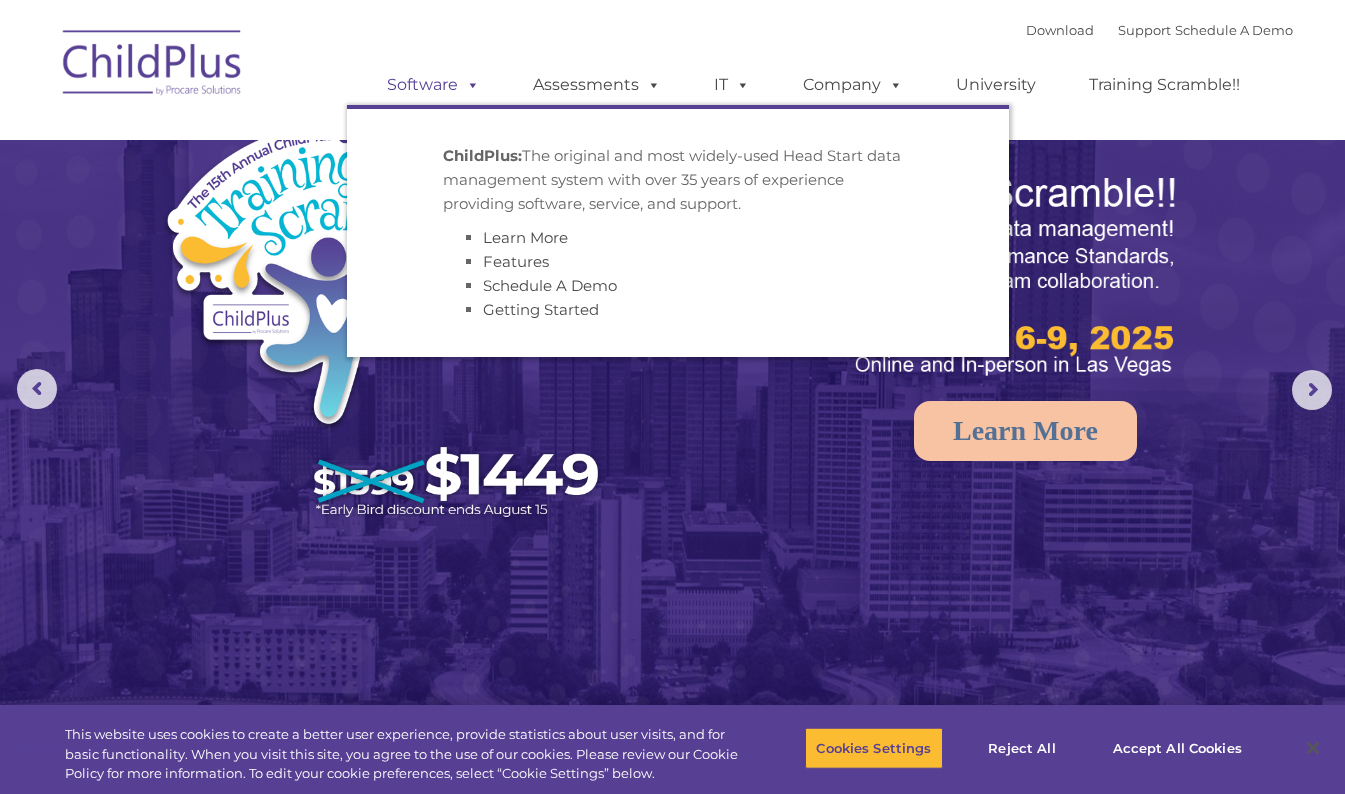 click at bounding box center [469, 84] 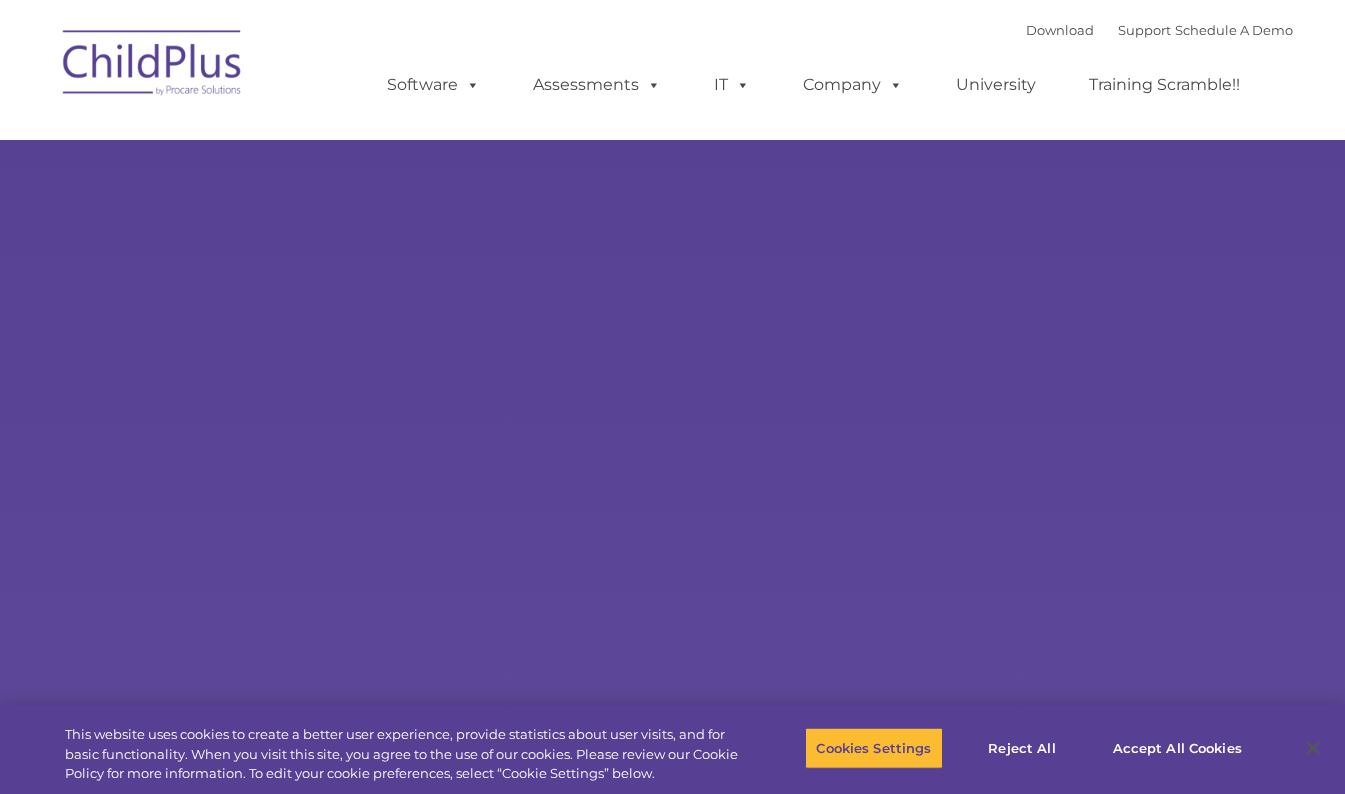 scroll, scrollTop: 0, scrollLeft: 0, axis: both 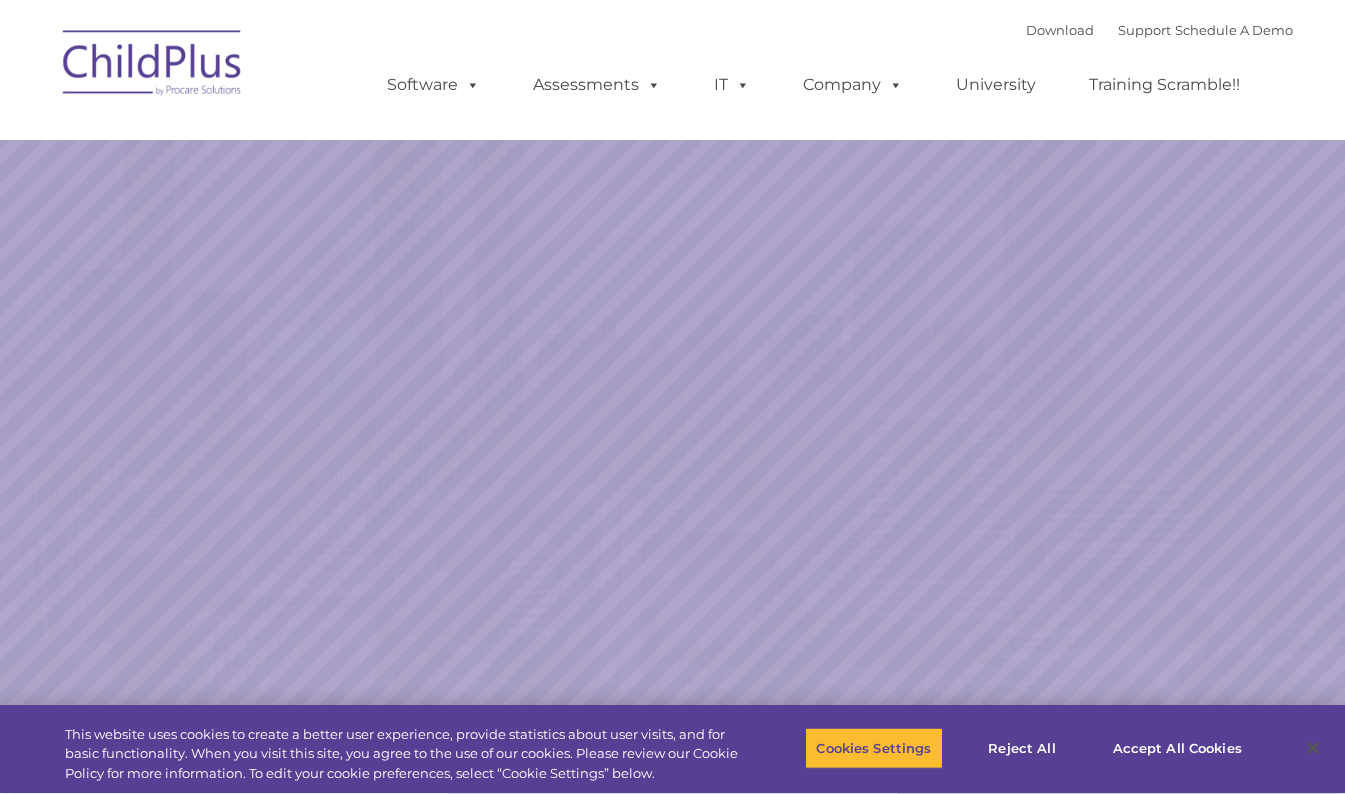 select on "MEDIUM" 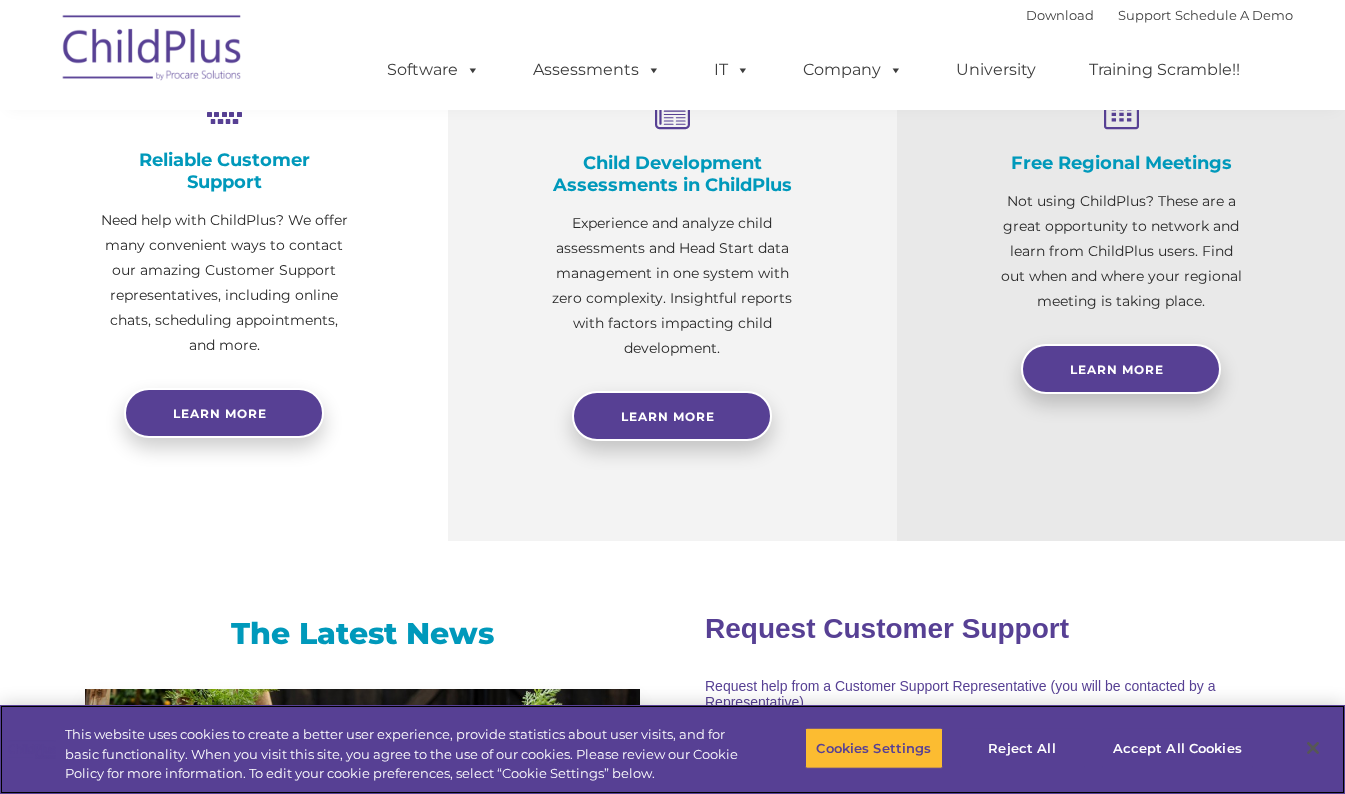 scroll, scrollTop: 809, scrollLeft: 0, axis: vertical 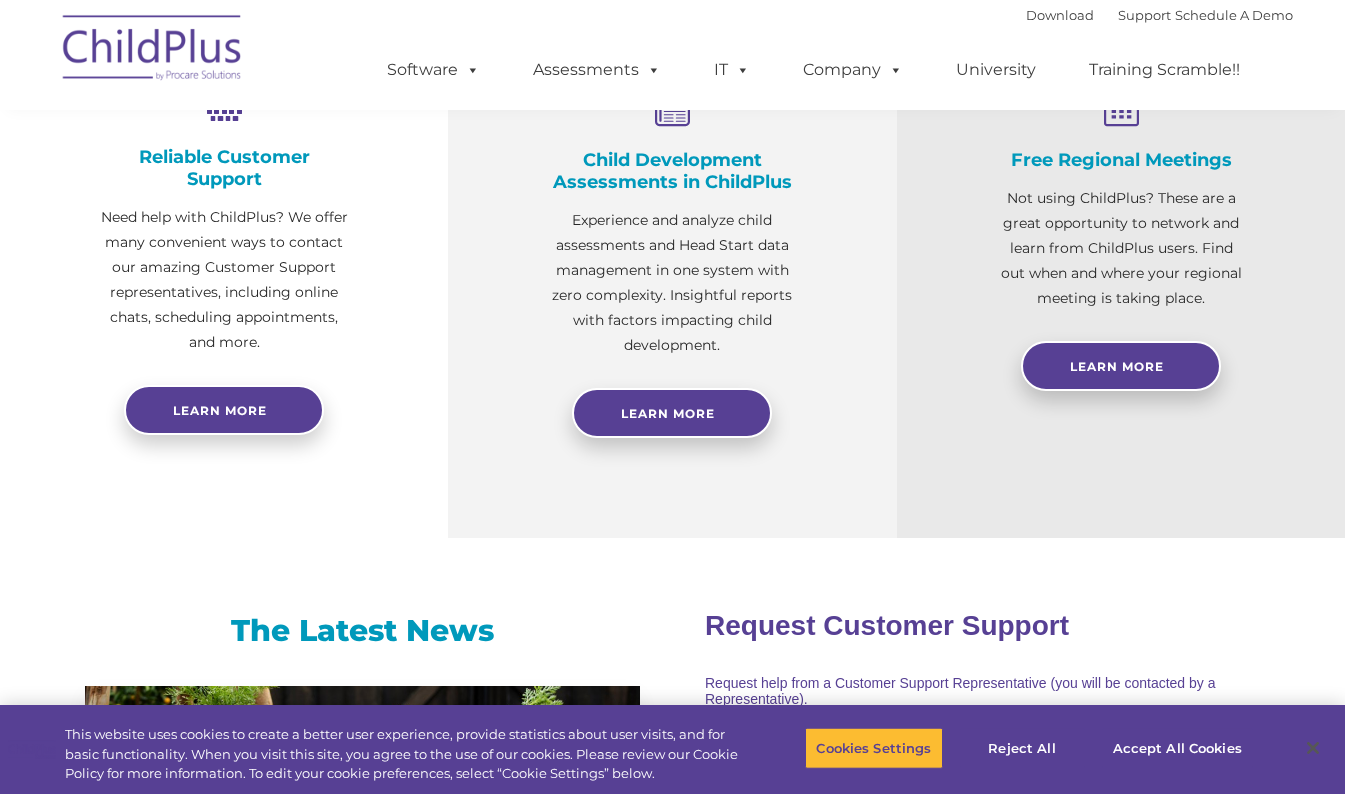 drag, startPoint x: 630, startPoint y: 118, endPoint x: 676, endPoint y: 3, distance: 123.85879 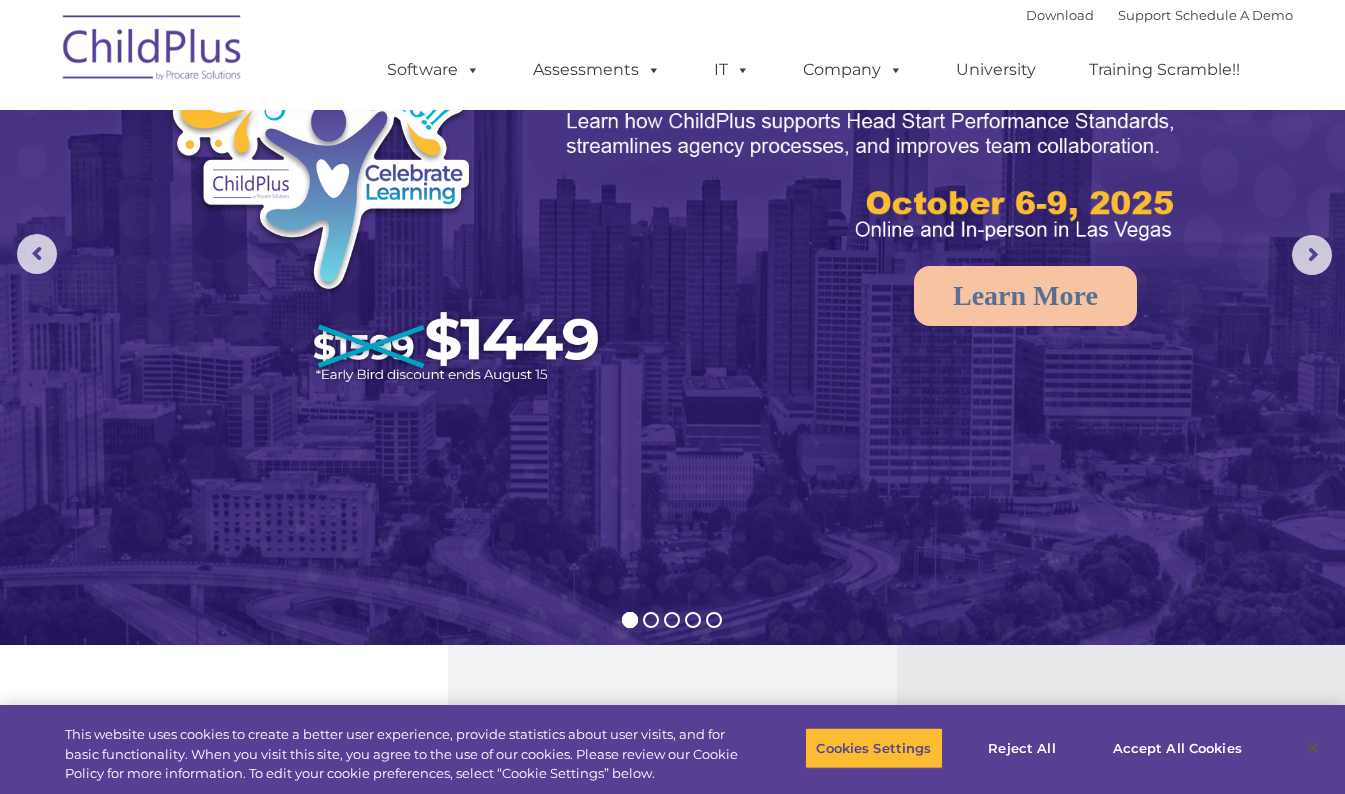 scroll, scrollTop: 0, scrollLeft: 0, axis: both 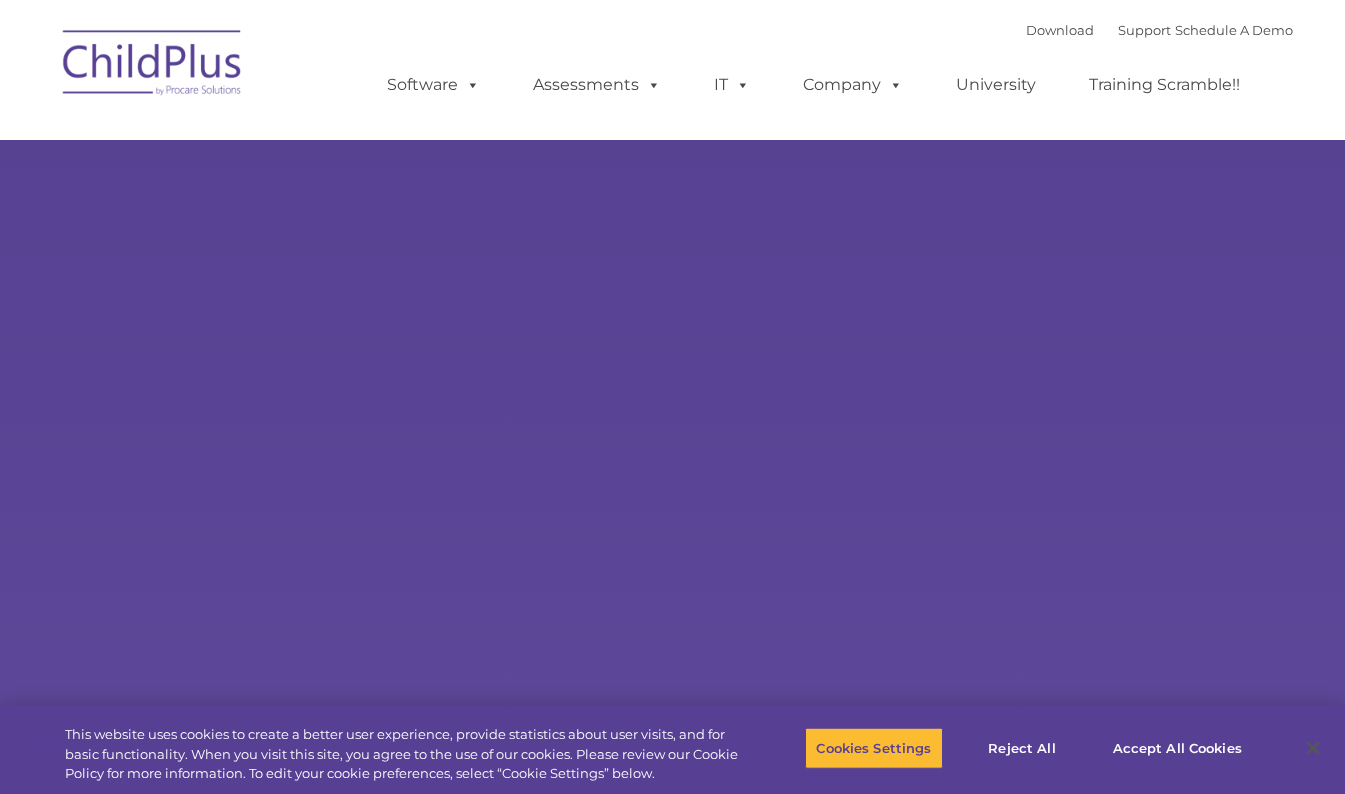 select on "MEDIUM" 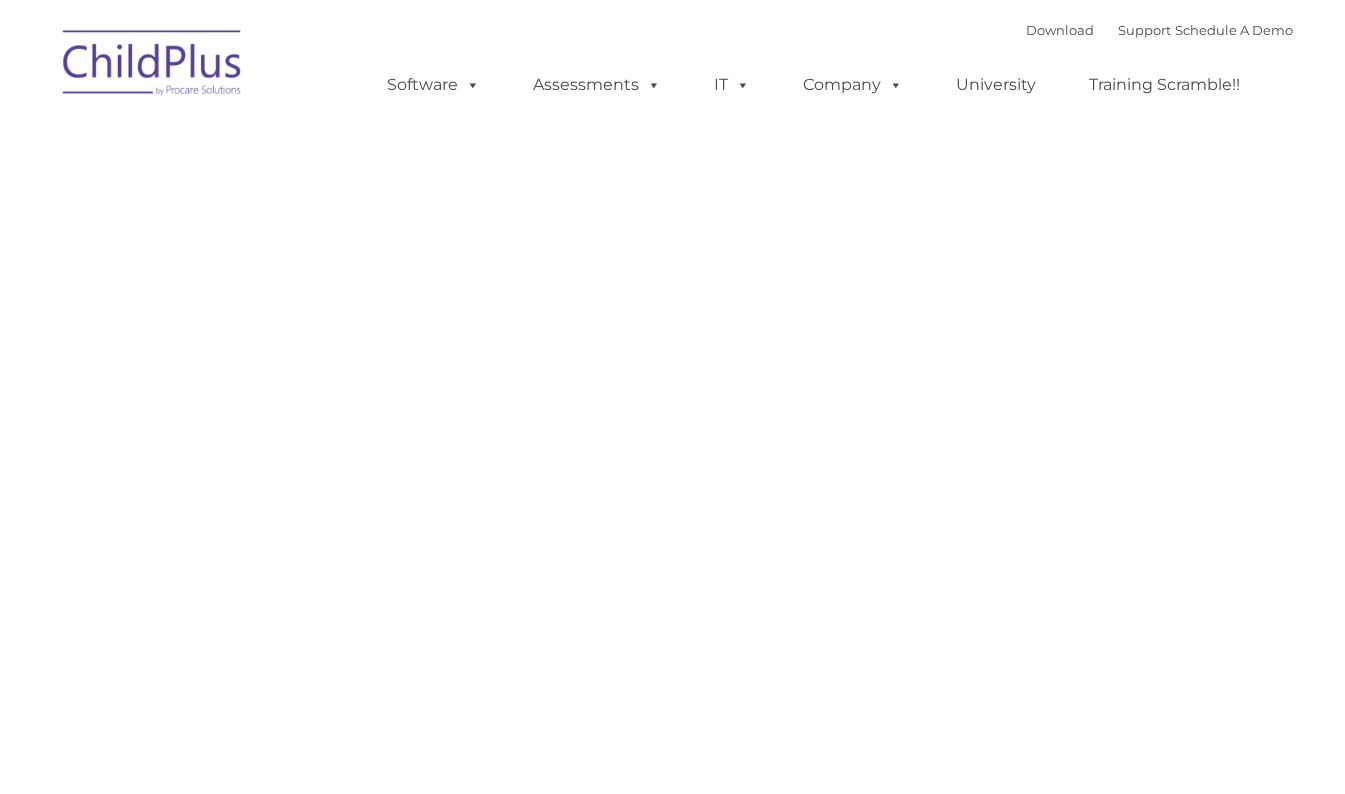 scroll, scrollTop: 0, scrollLeft: 0, axis: both 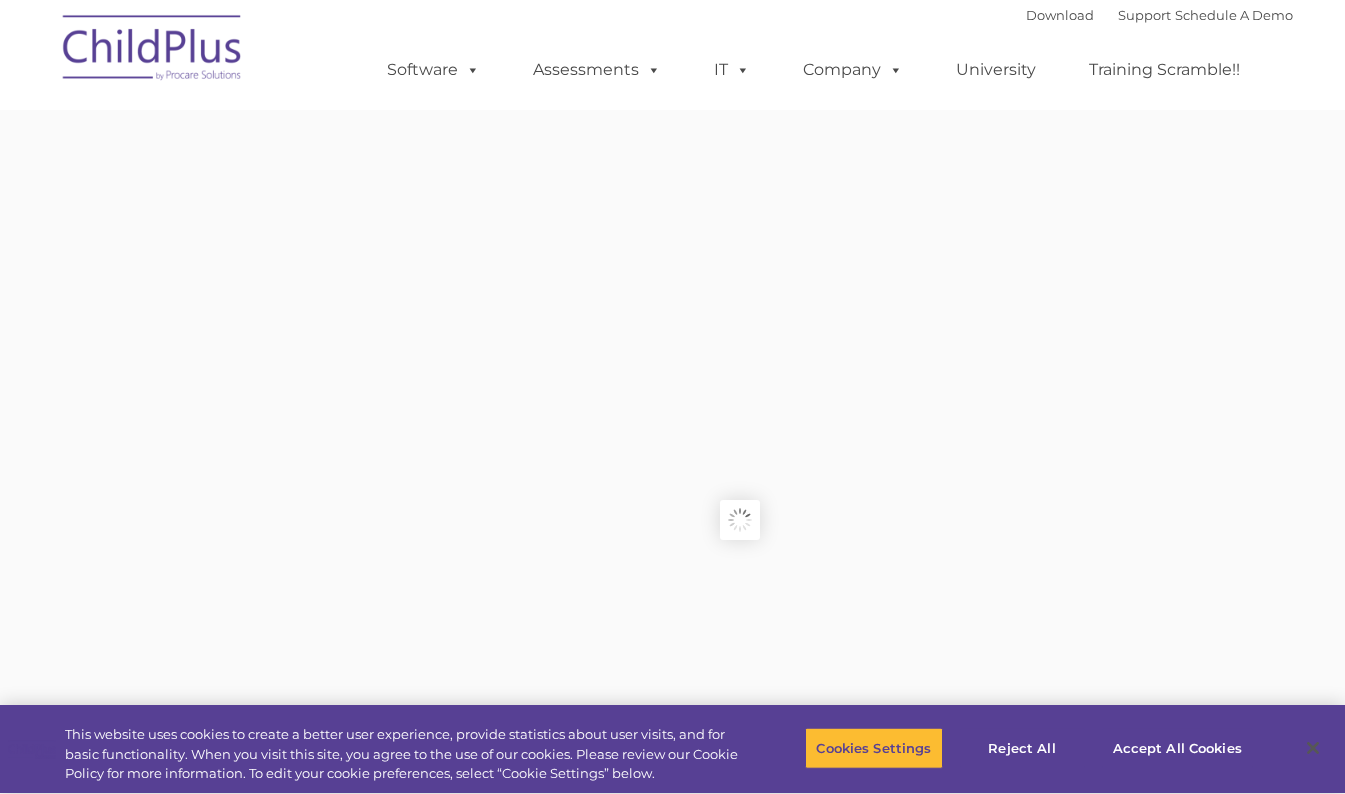 type on "" 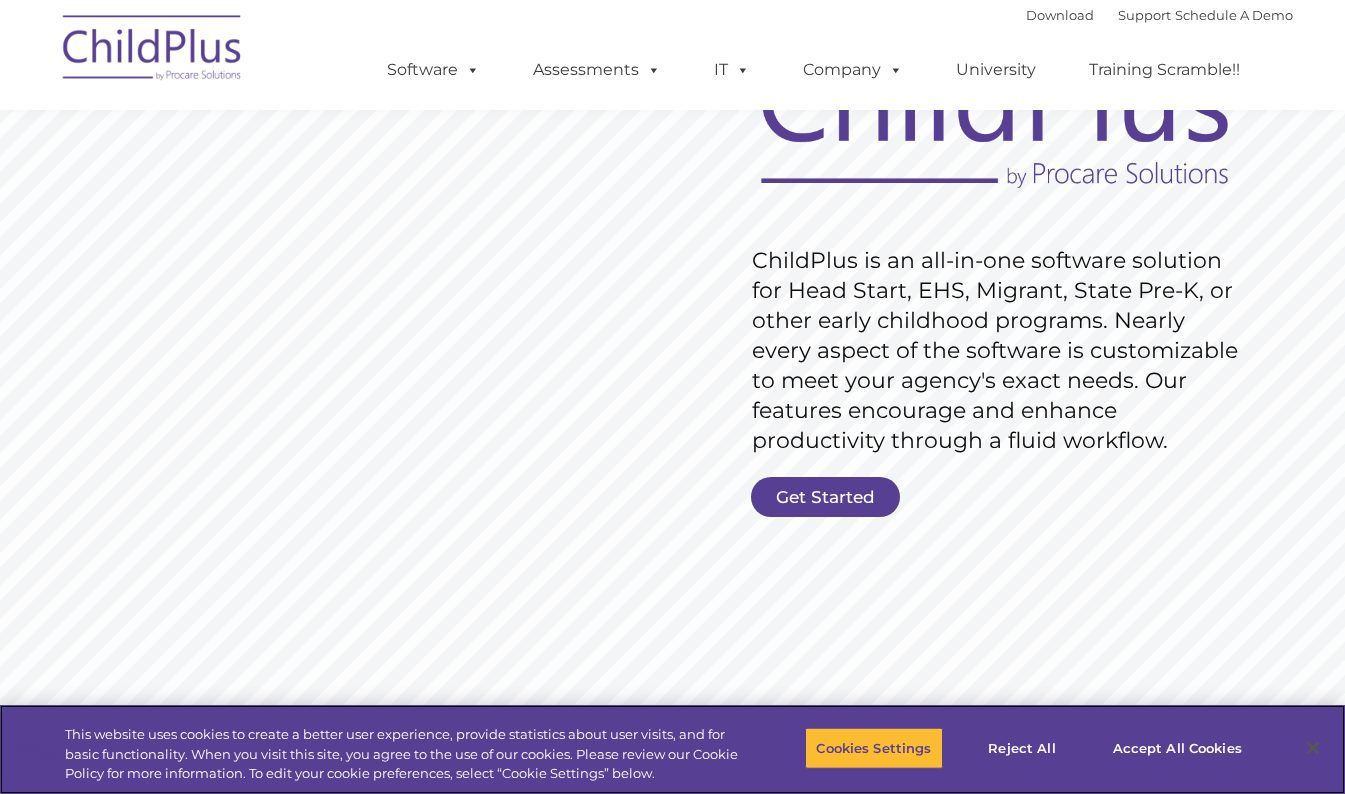 scroll, scrollTop: 198, scrollLeft: 0, axis: vertical 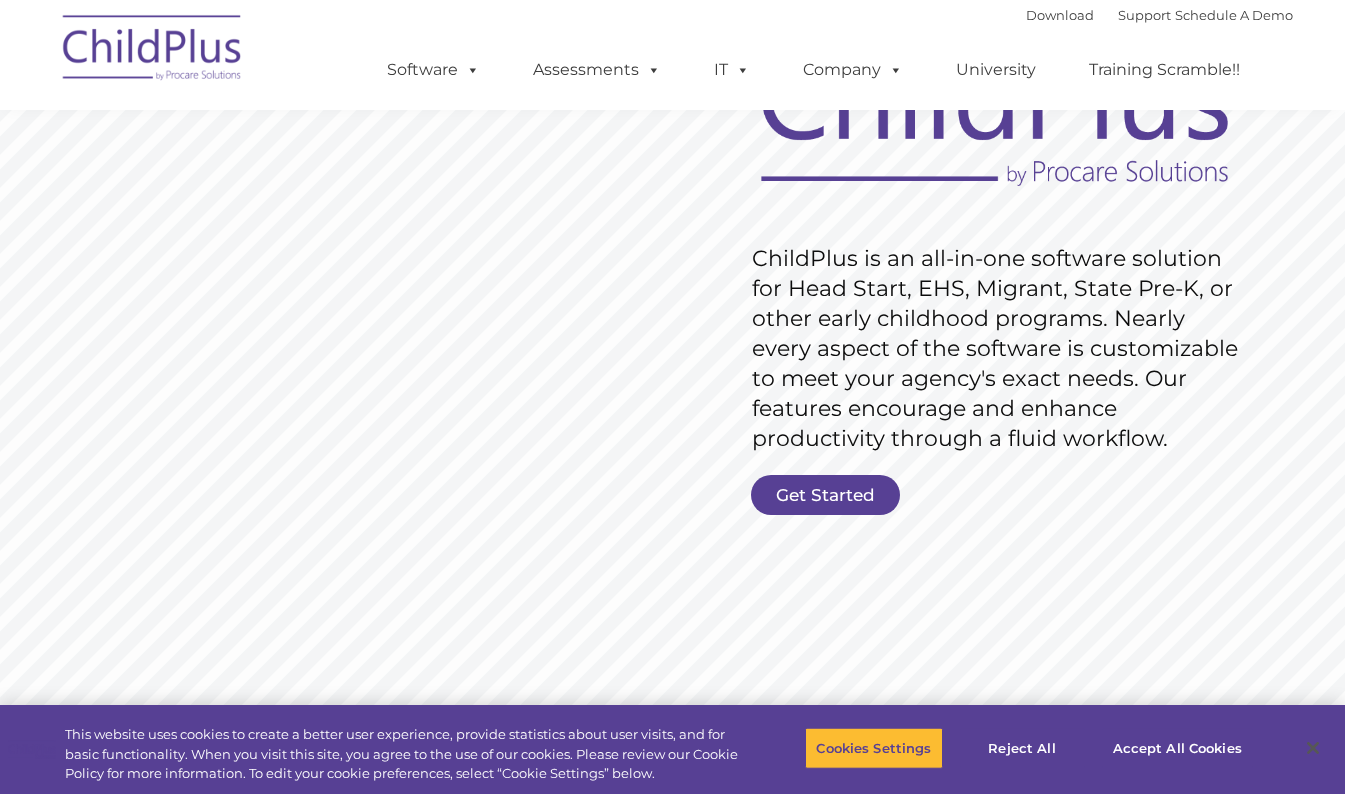 click on "Get Started" at bounding box center (825, 495) 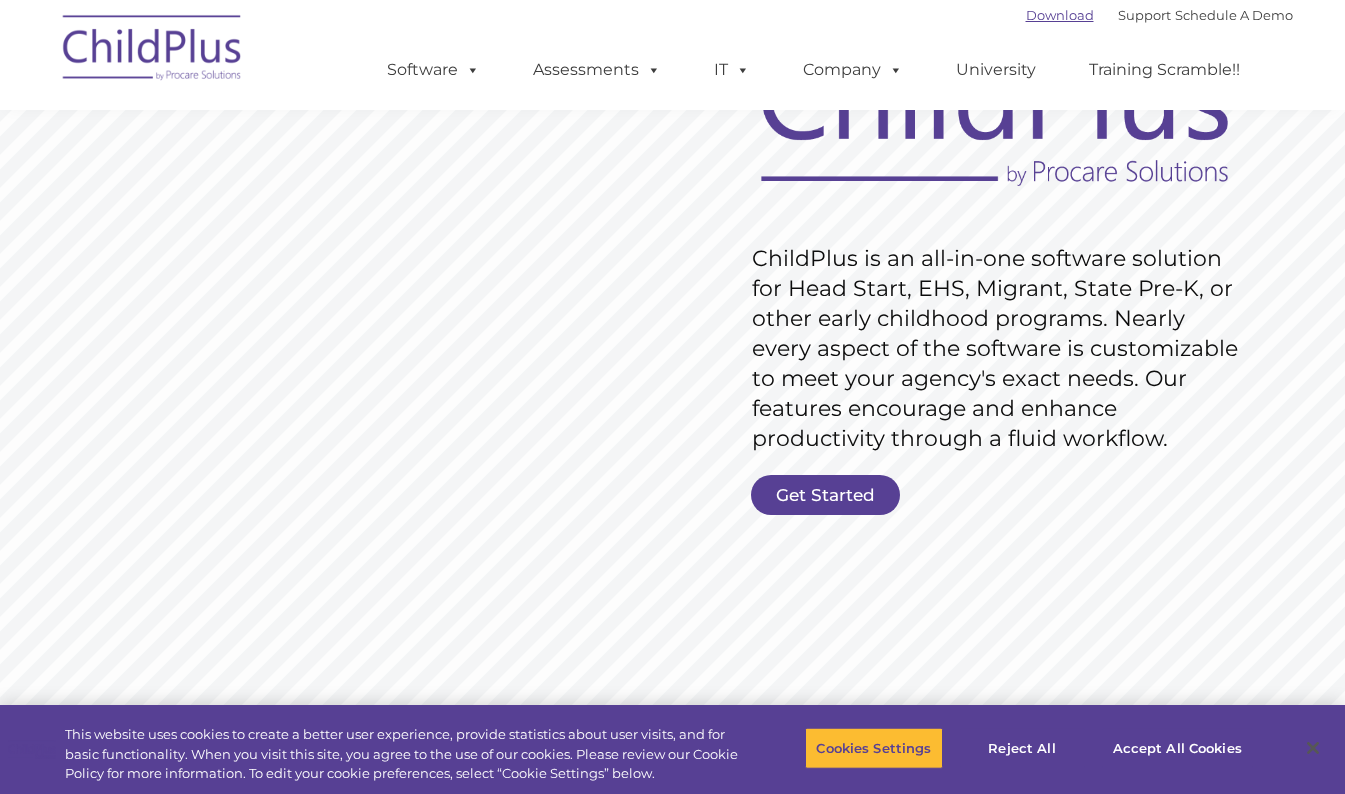 click on "Download" at bounding box center (1060, 15) 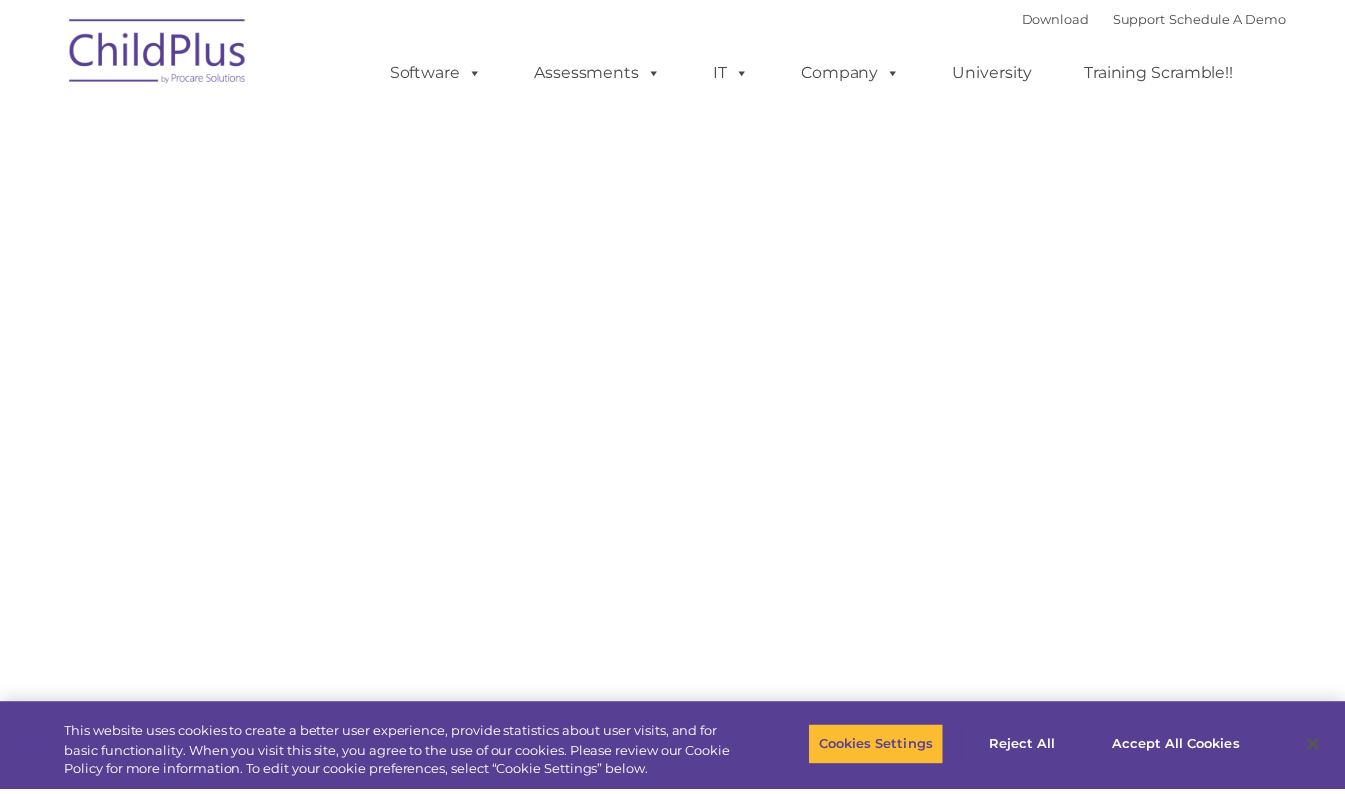 scroll, scrollTop: 0, scrollLeft: 0, axis: both 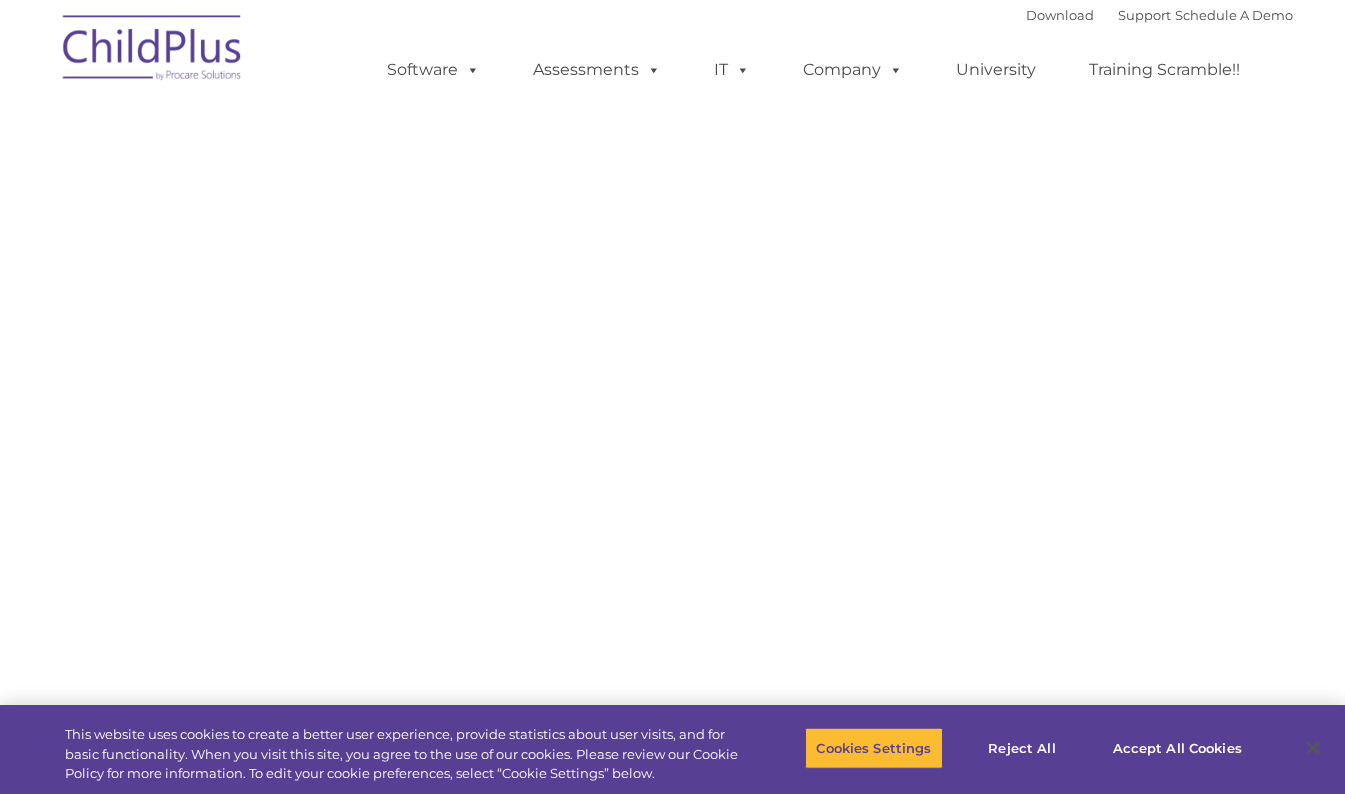 select on "MEDIUM" 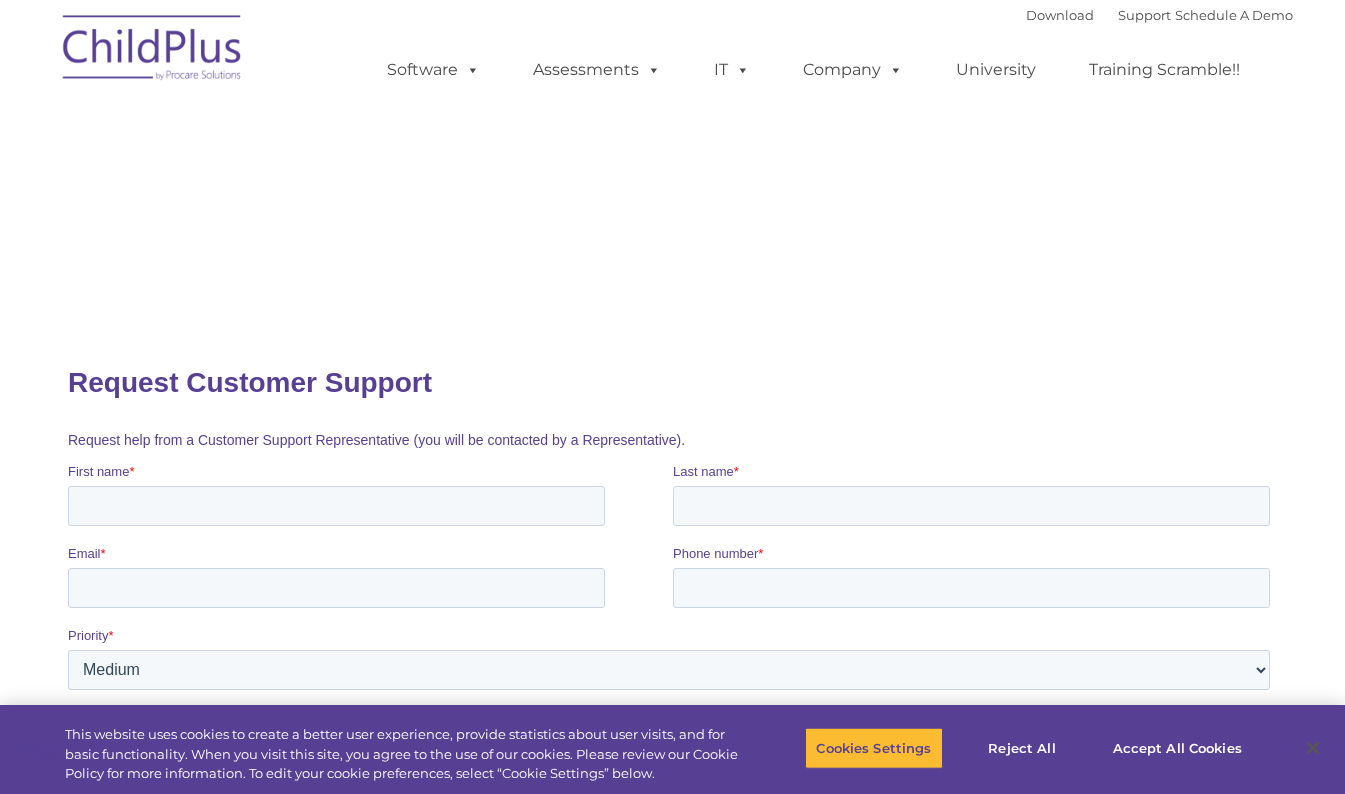 scroll, scrollTop: 0, scrollLeft: 0, axis: both 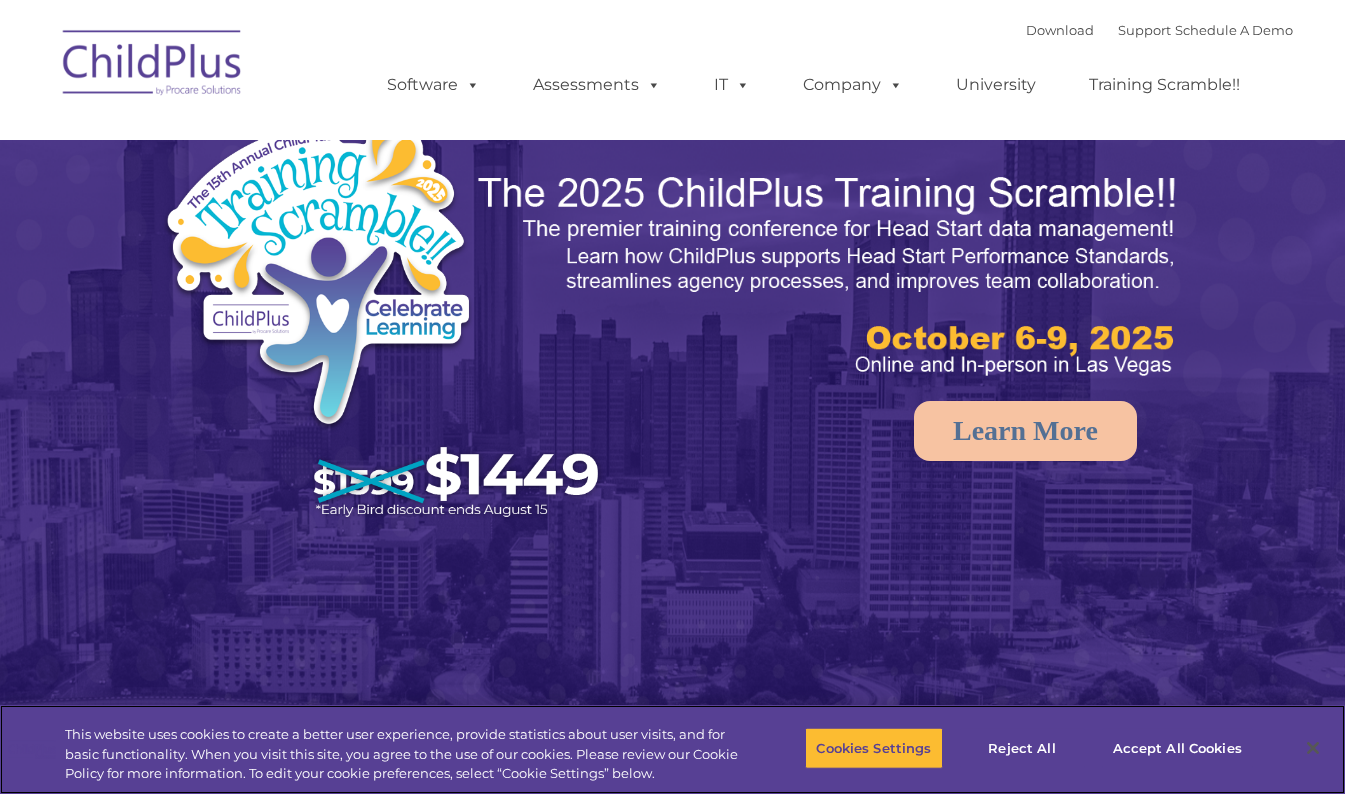 select on "MEDIUM" 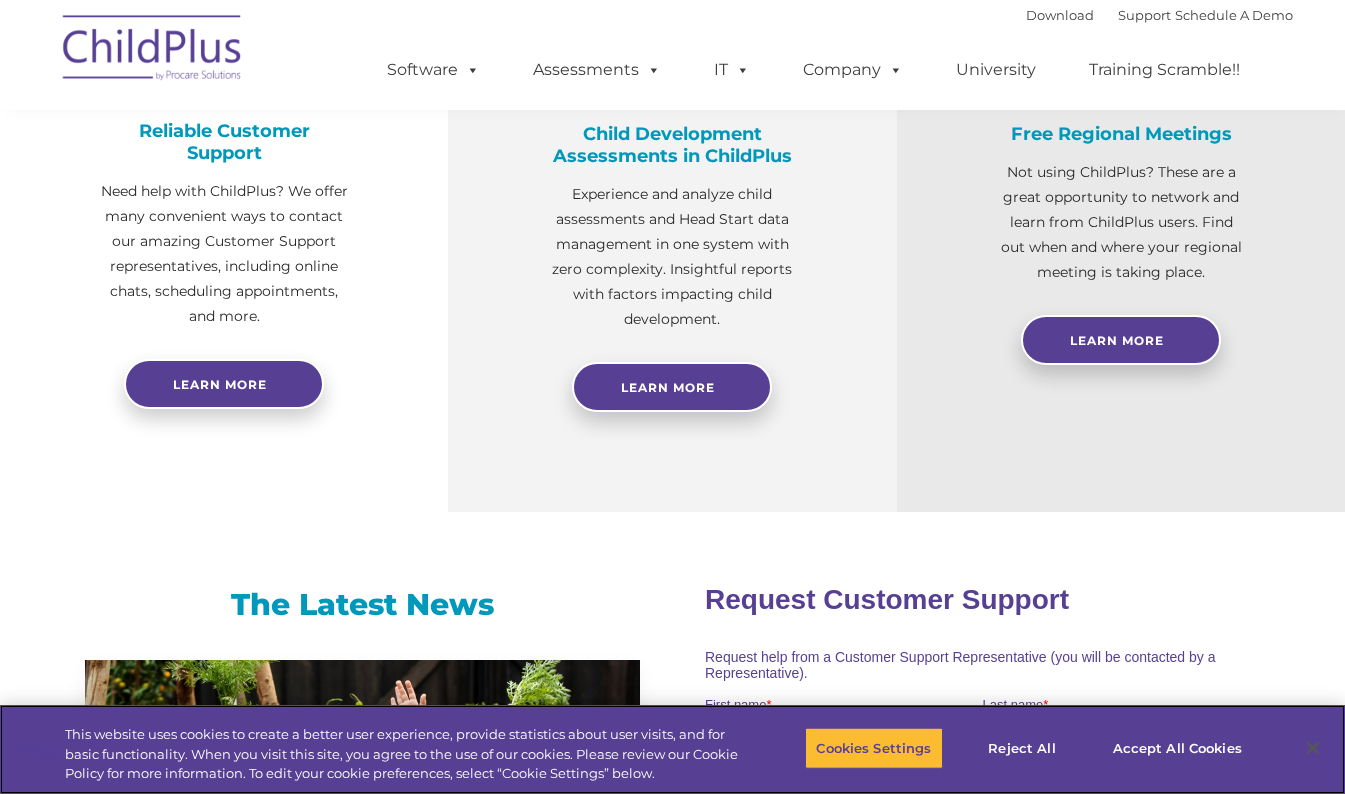 scroll, scrollTop: 840, scrollLeft: 0, axis: vertical 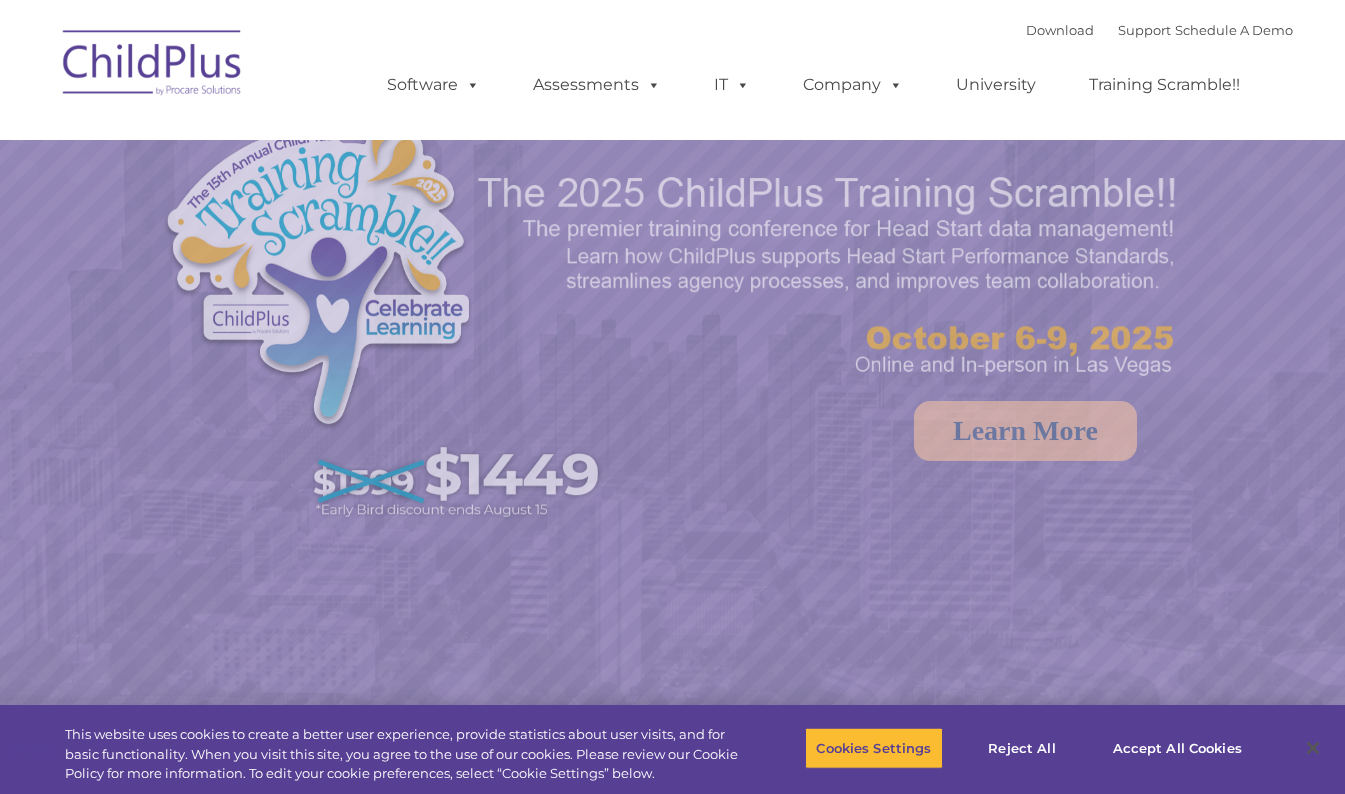 select on "MEDIUM" 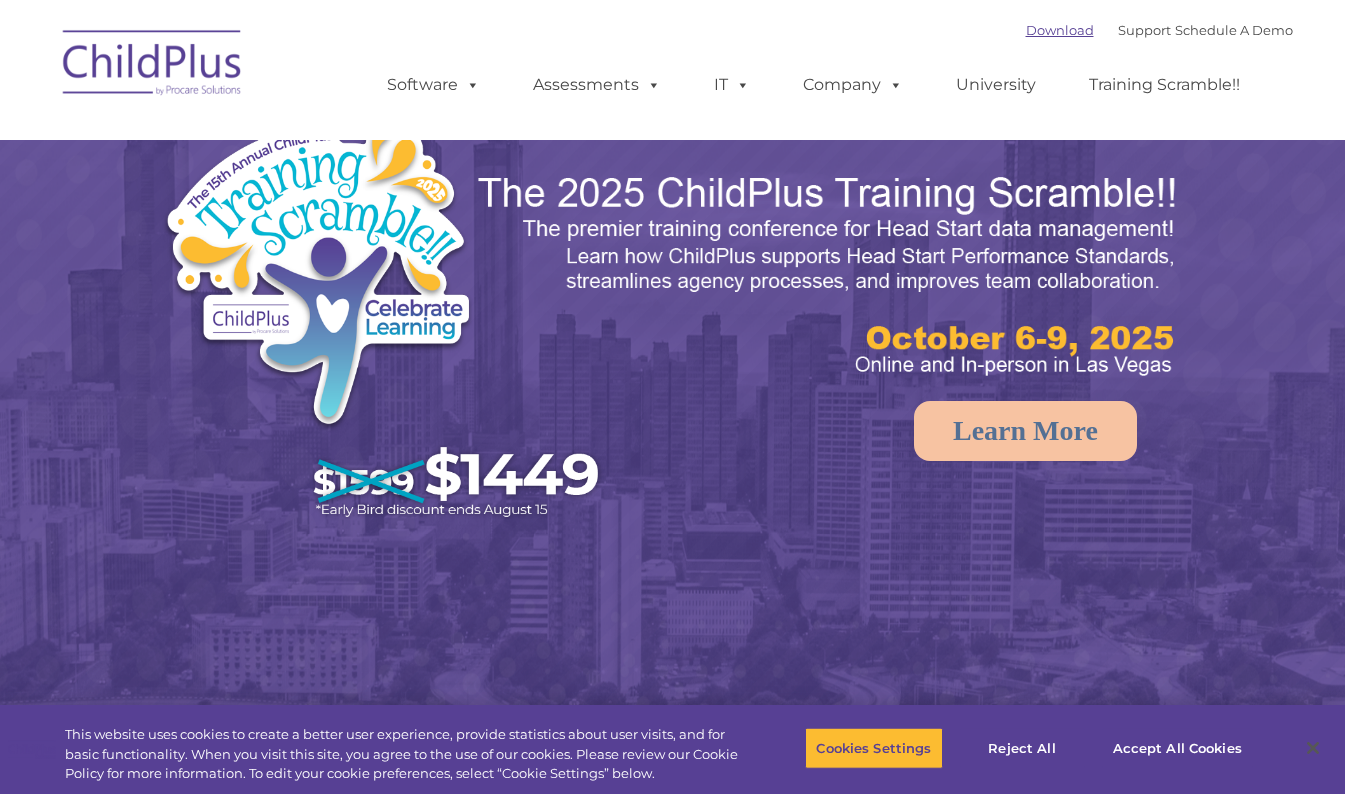 click on "Download" at bounding box center [1060, 30] 